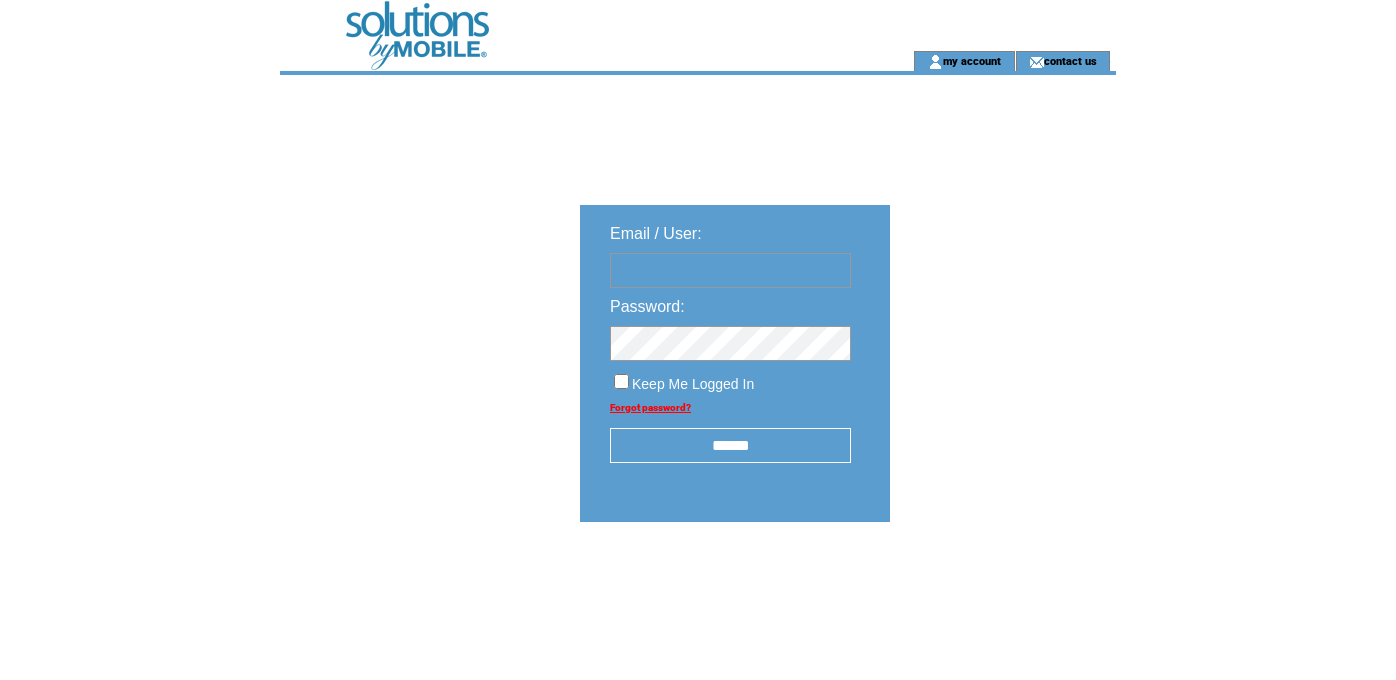 scroll, scrollTop: 0, scrollLeft: 0, axis: both 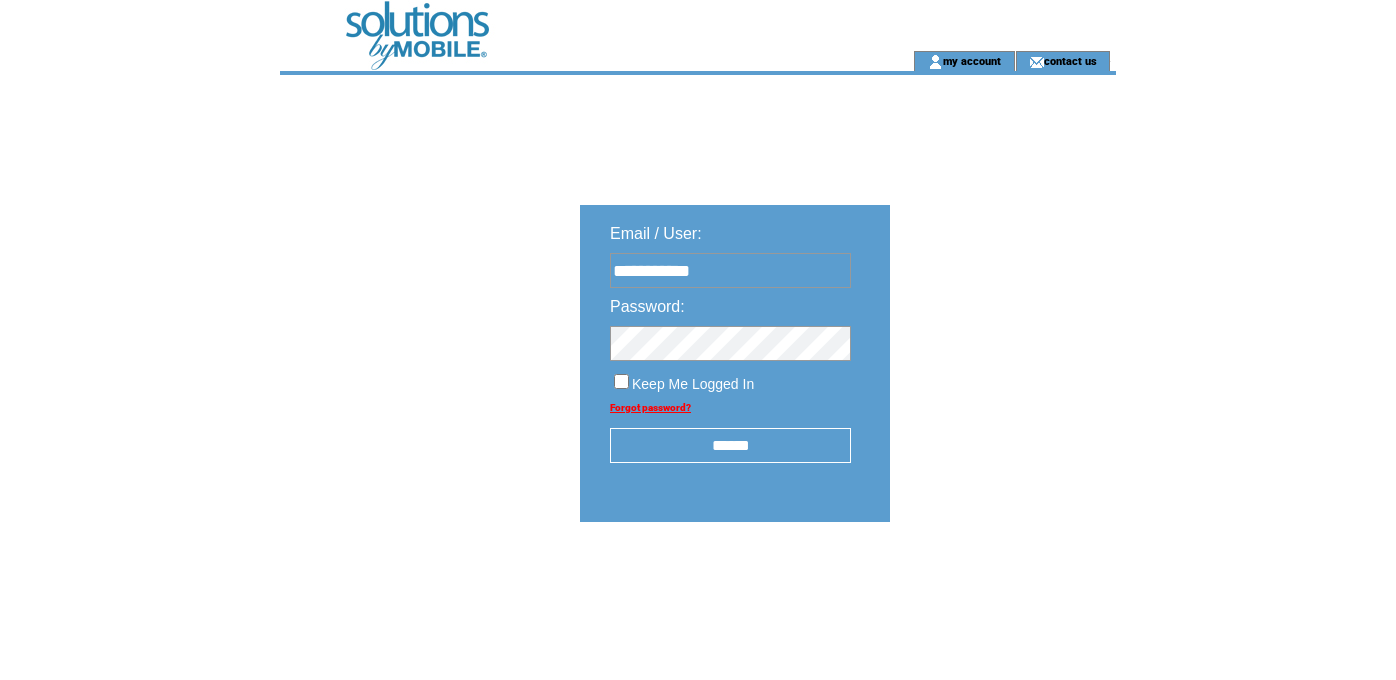 click on "******" at bounding box center (730, 445) 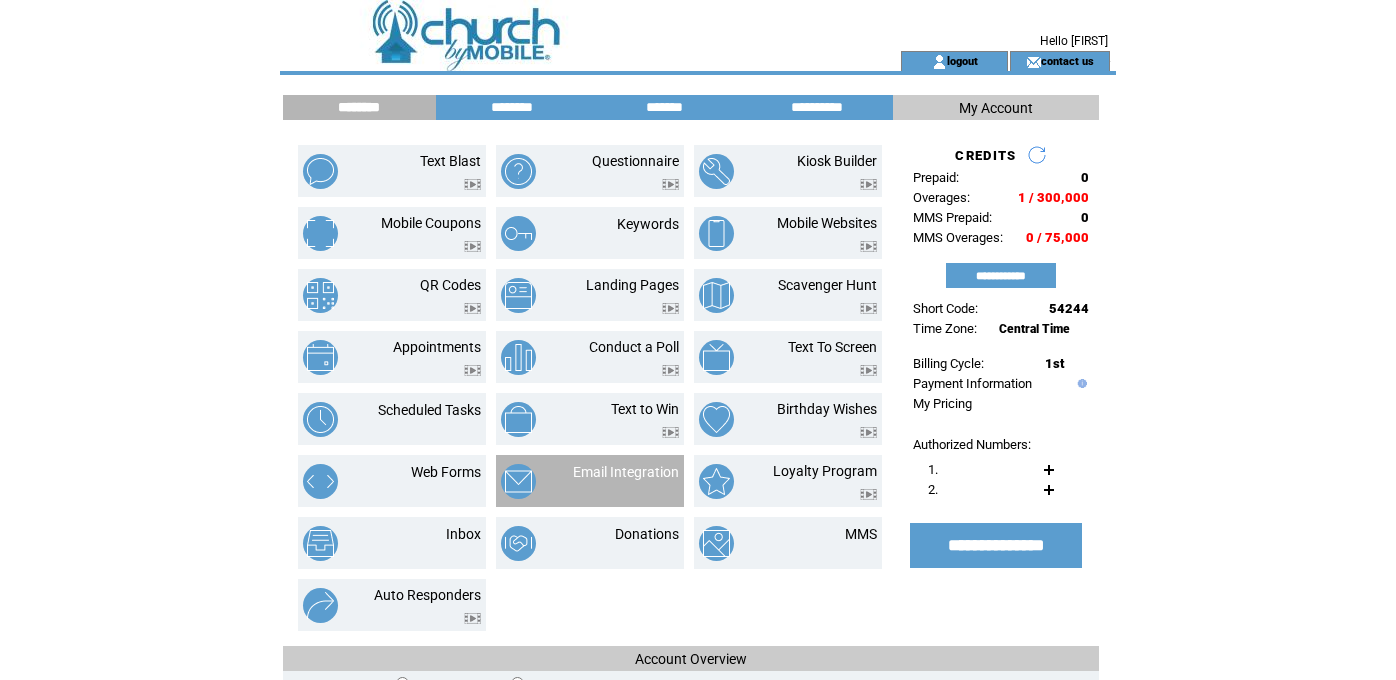 scroll, scrollTop: 0, scrollLeft: 0, axis: both 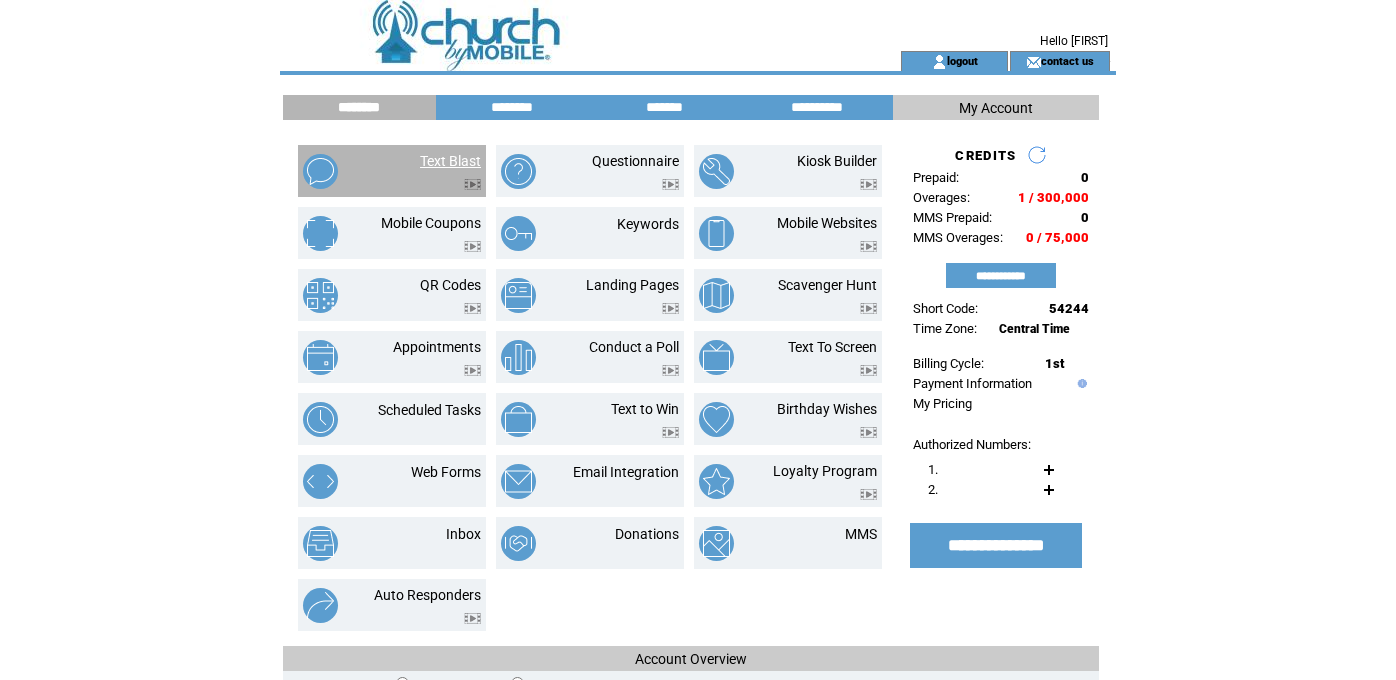 click on "Text Blast" at bounding box center [450, 161] 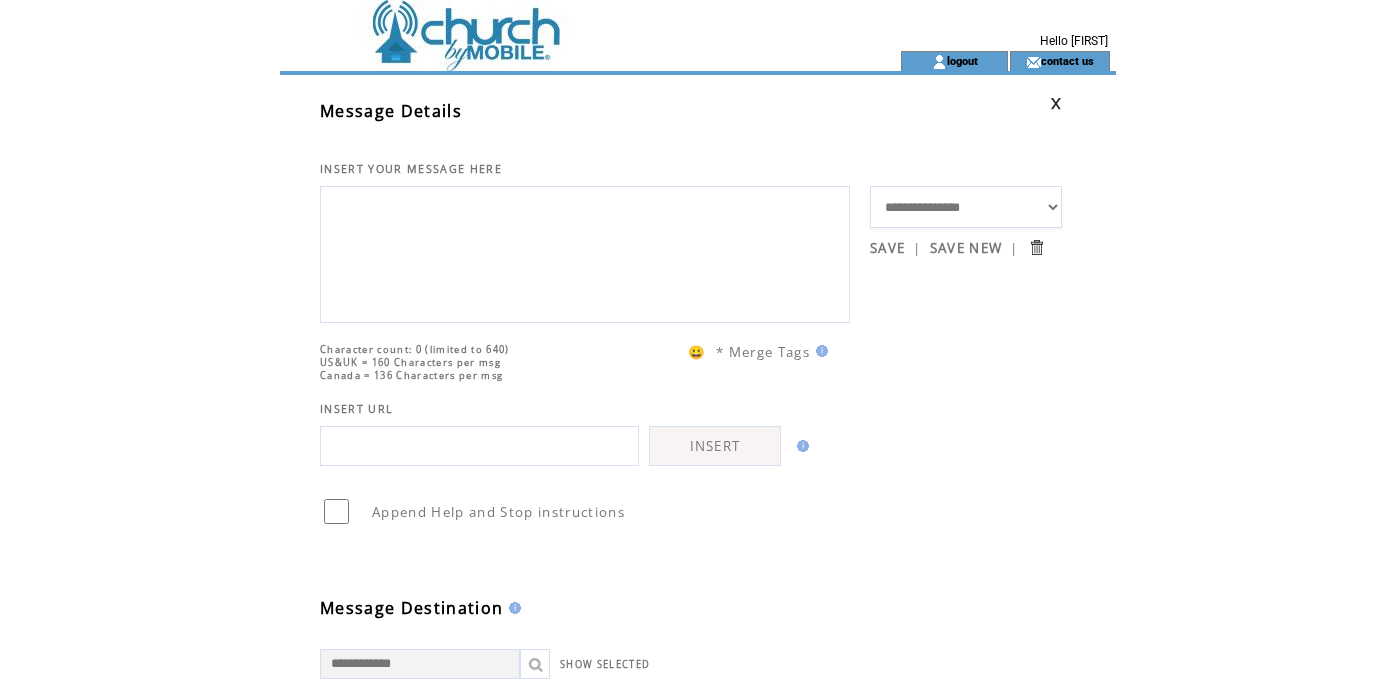 scroll, scrollTop: 0, scrollLeft: 0, axis: both 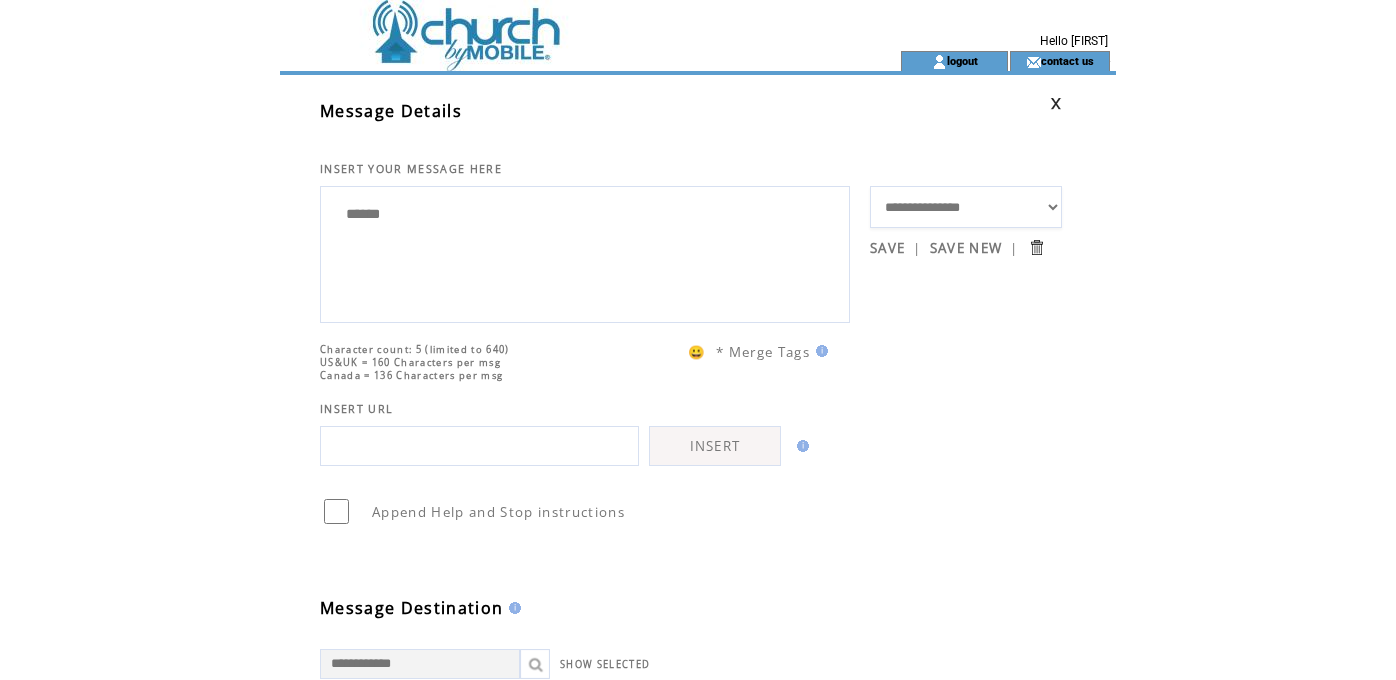 paste on "**********" 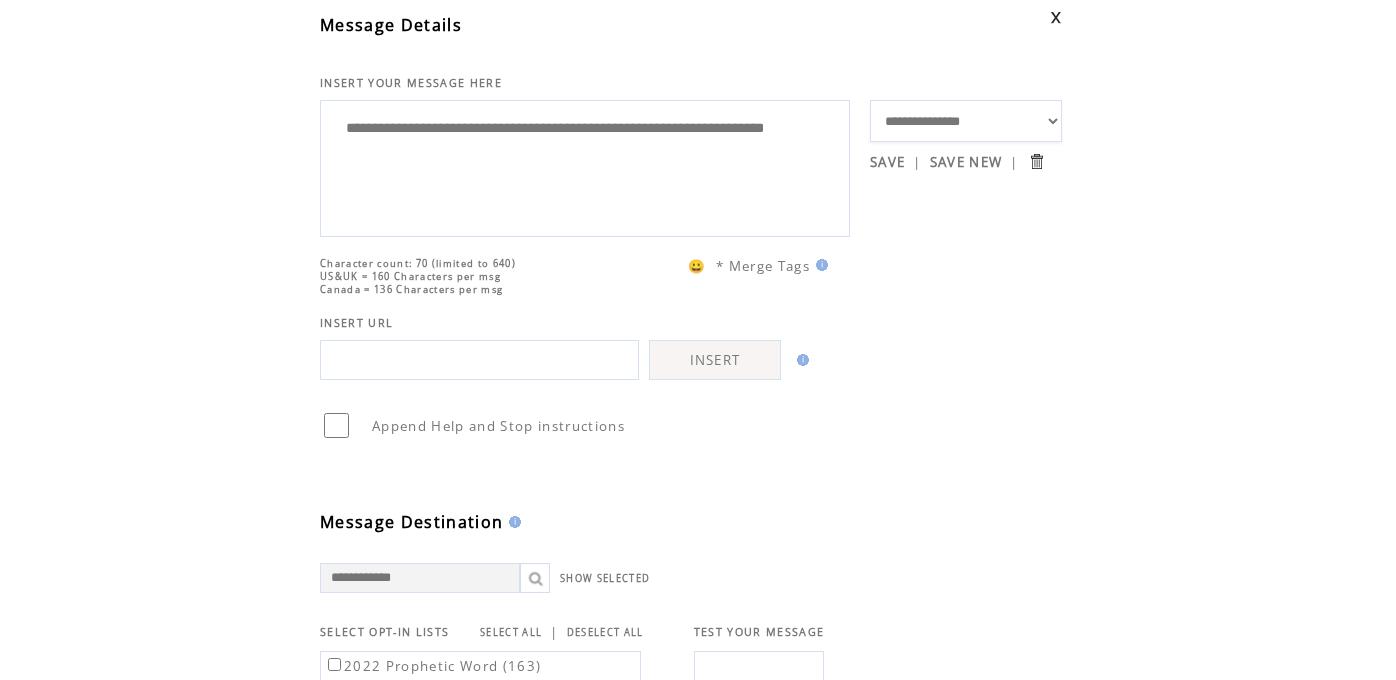 scroll, scrollTop: 319, scrollLeft: 0, axis: vertical 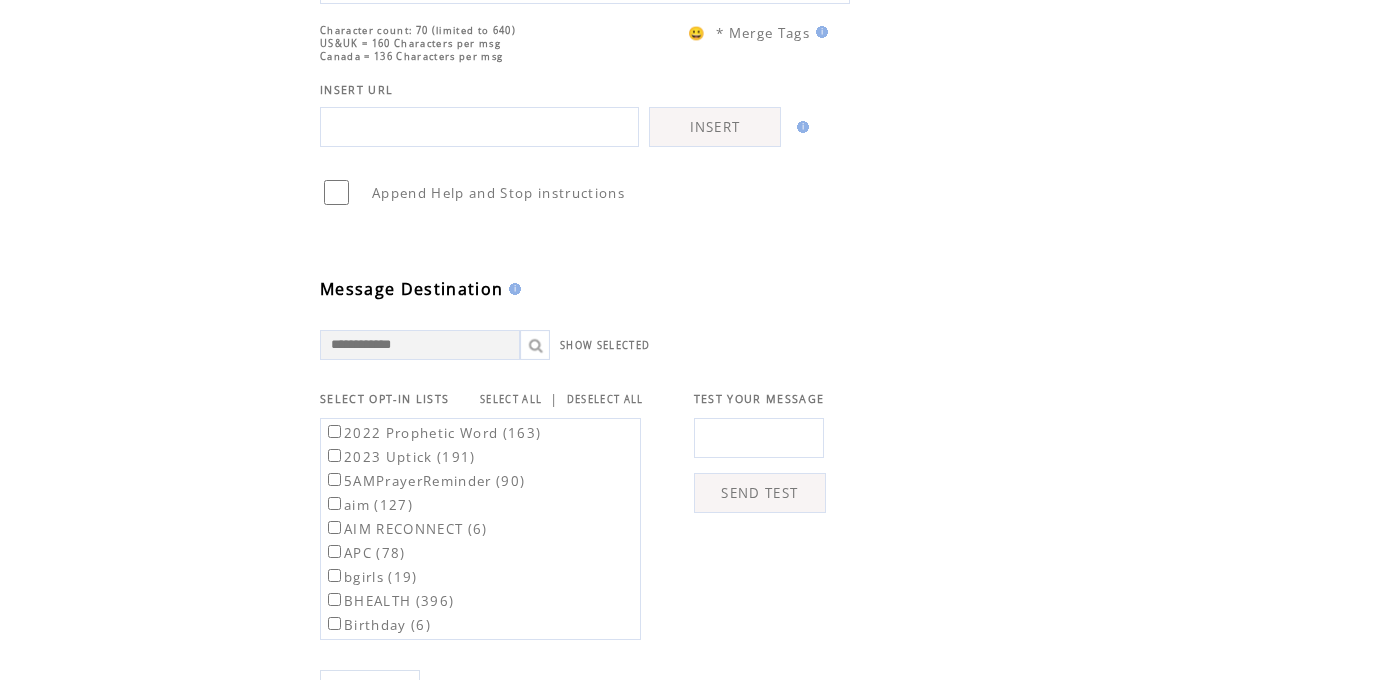 type on "**********" 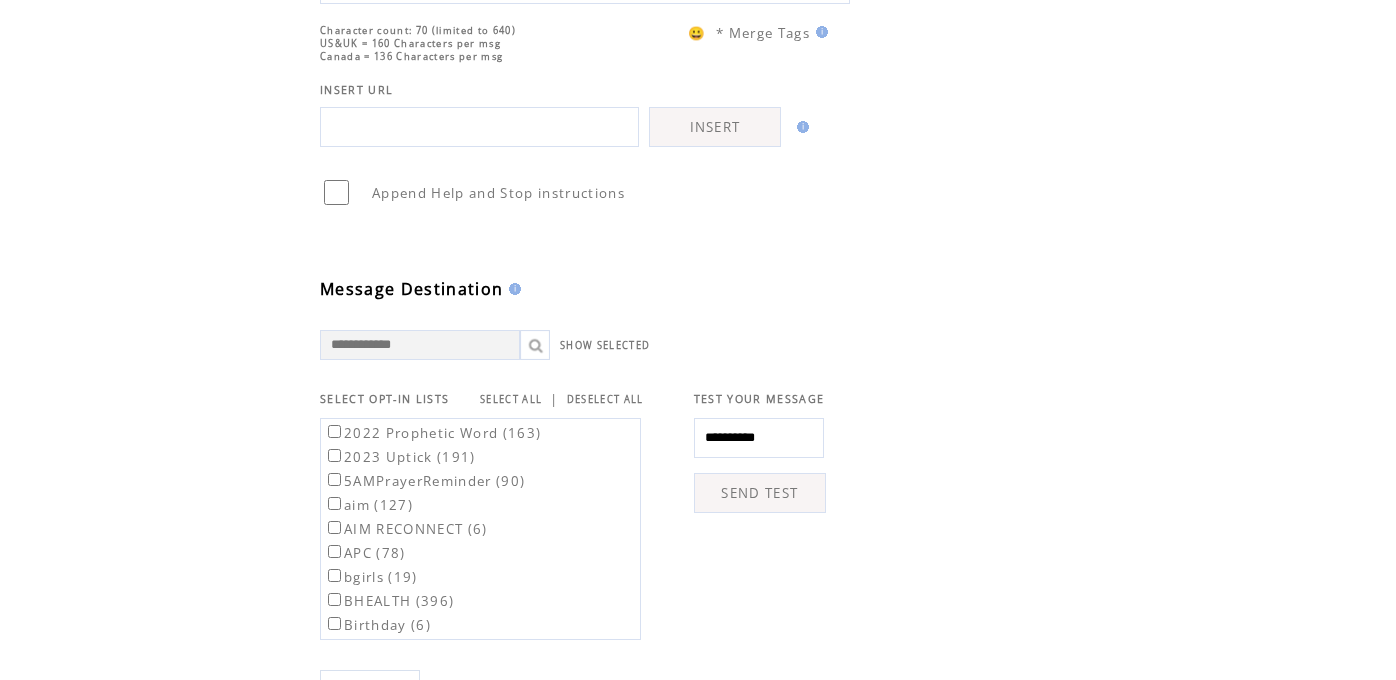 type on "**********" 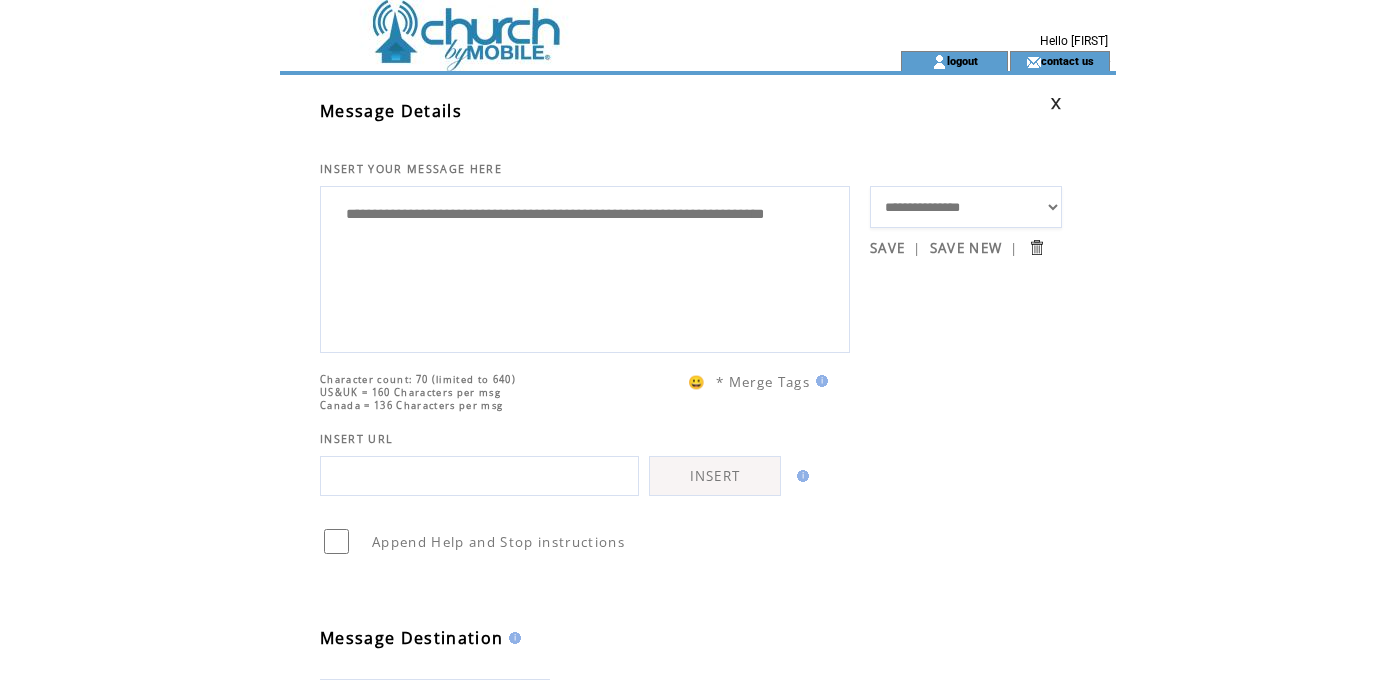 scroll, scrollTop: 0, scrollLeft: 0, axis: both 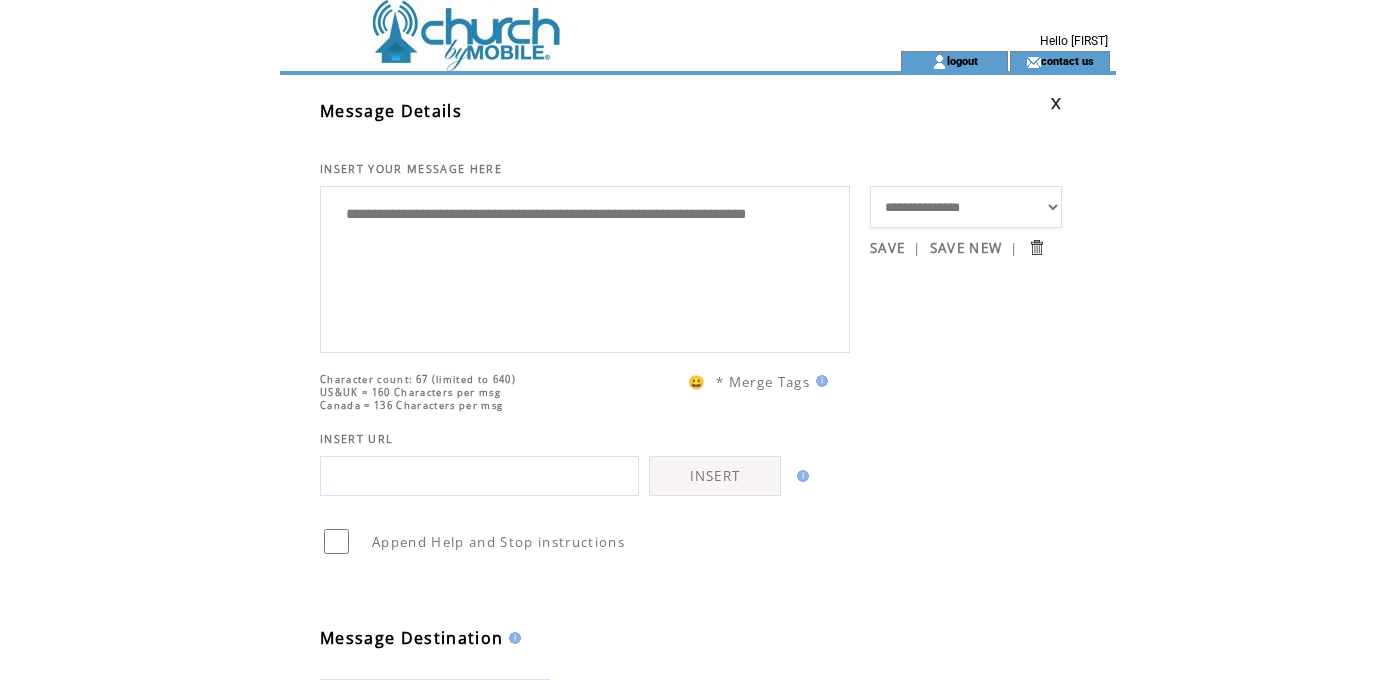 click on "**********" at bounding box center (585, 267) 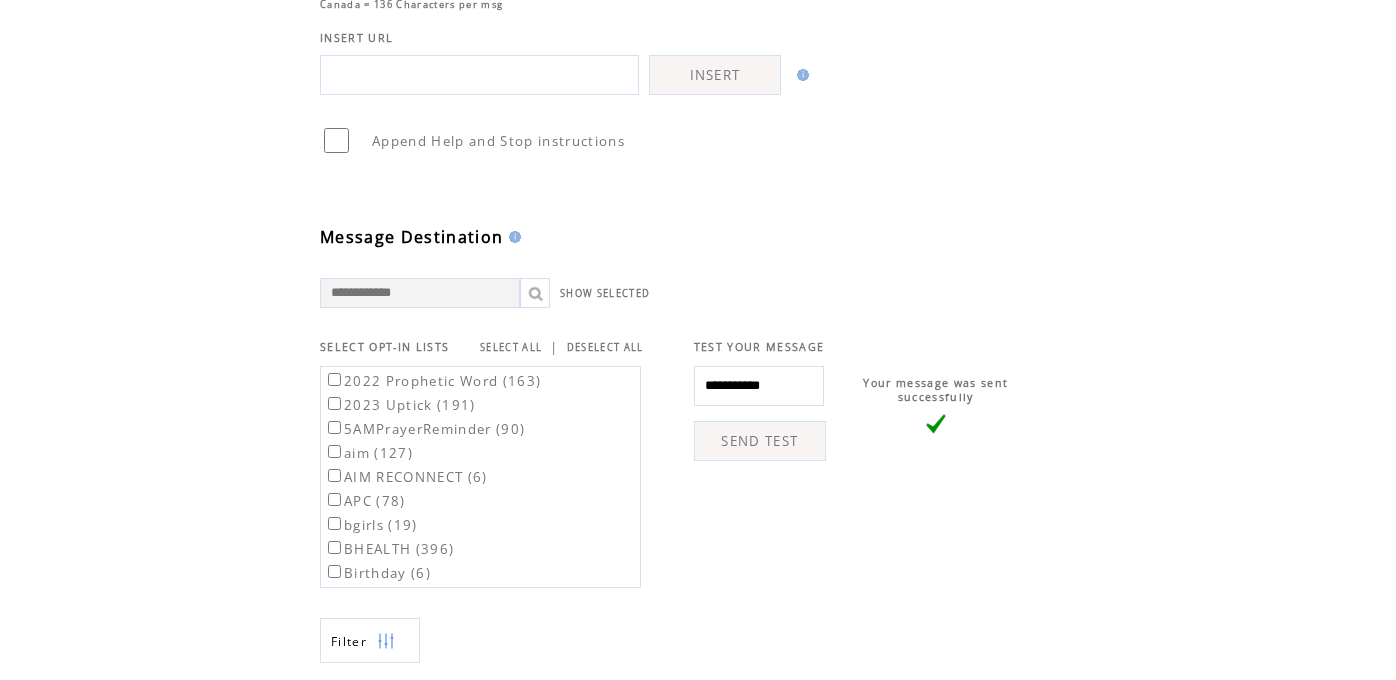 scroll, scrollTop: 418, scrollLeft: 0, axis: vertical 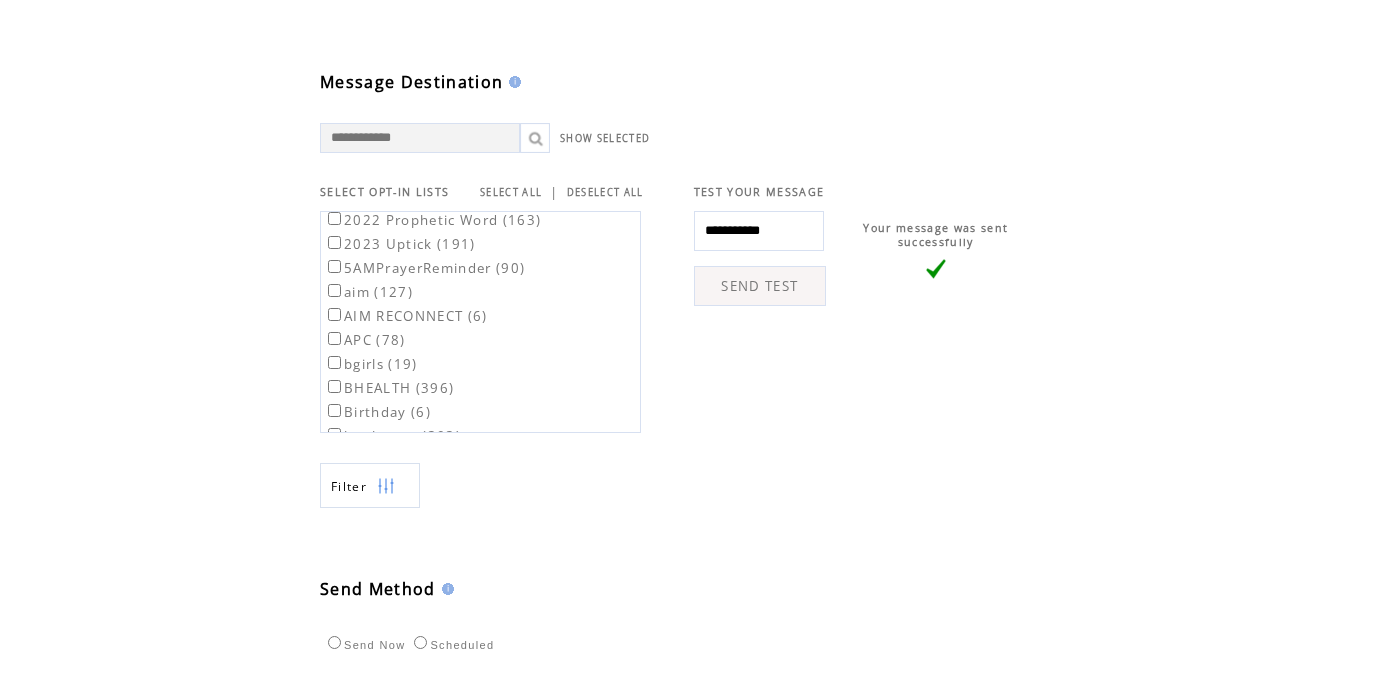 type on "**********" 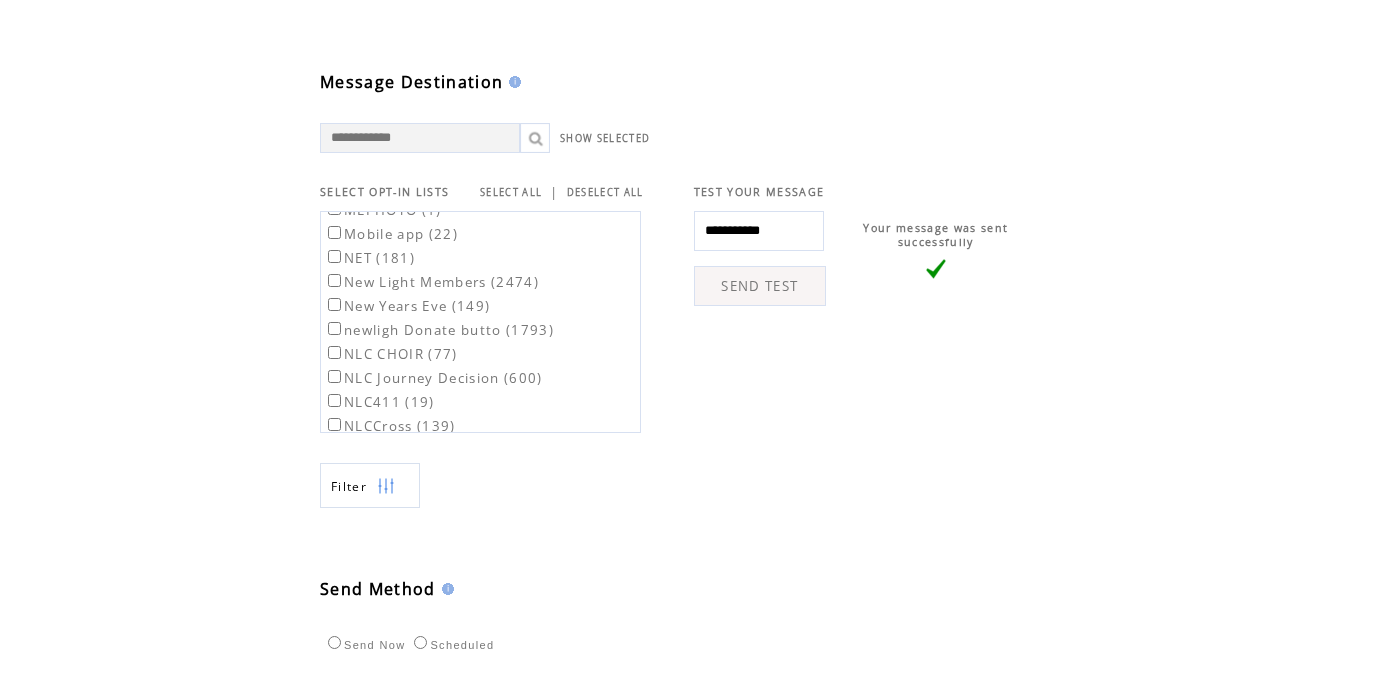 scroll, scrollTop: 1315, scrollLeft: 0, axis: vertical 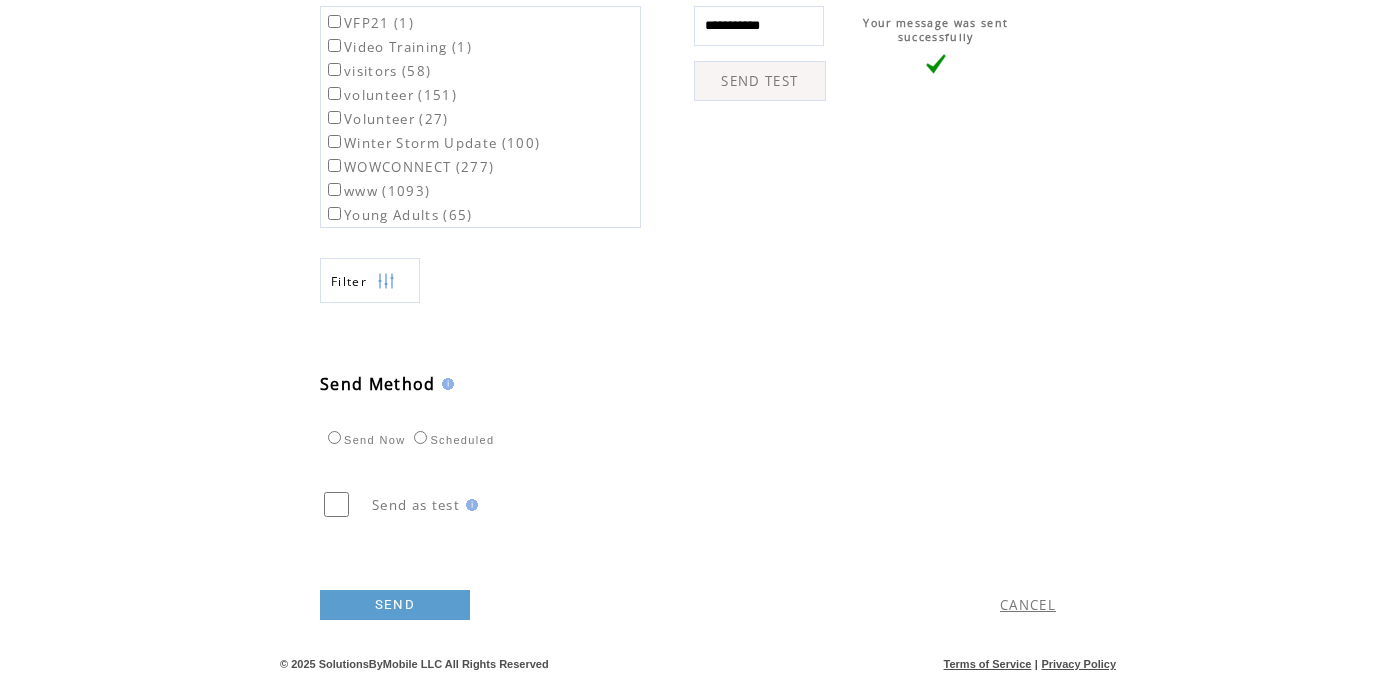 click on "SEND" at bounding box center [395, 605] 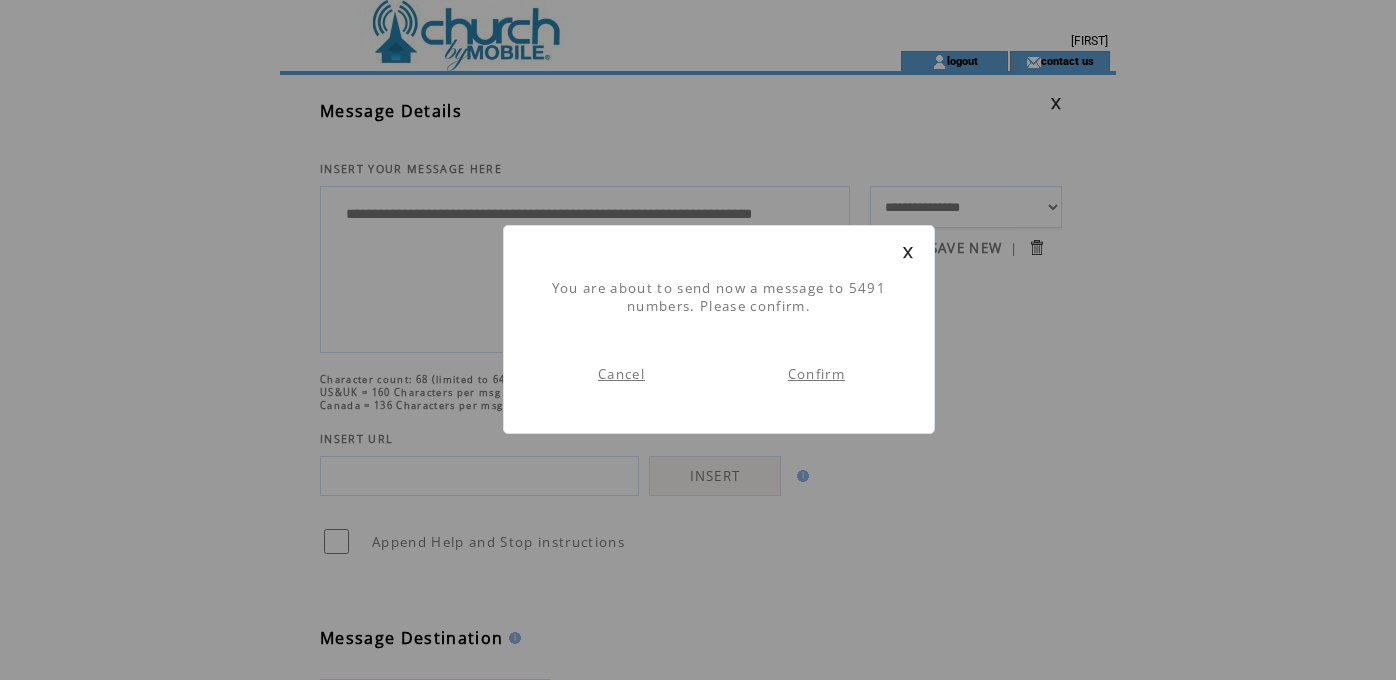 scroll, scrollTop: 1, scrollLeft: 0, axis: vertical 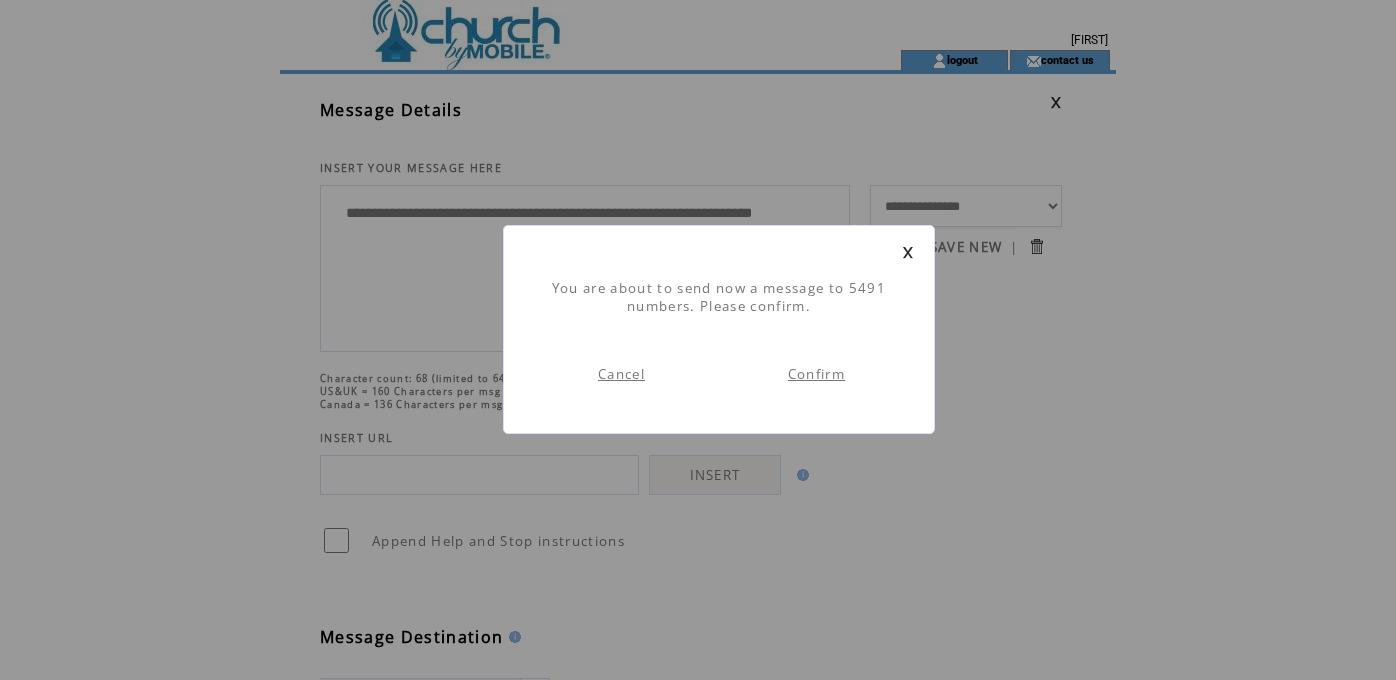 click on "Confirm" at bounding box center [816, 374] 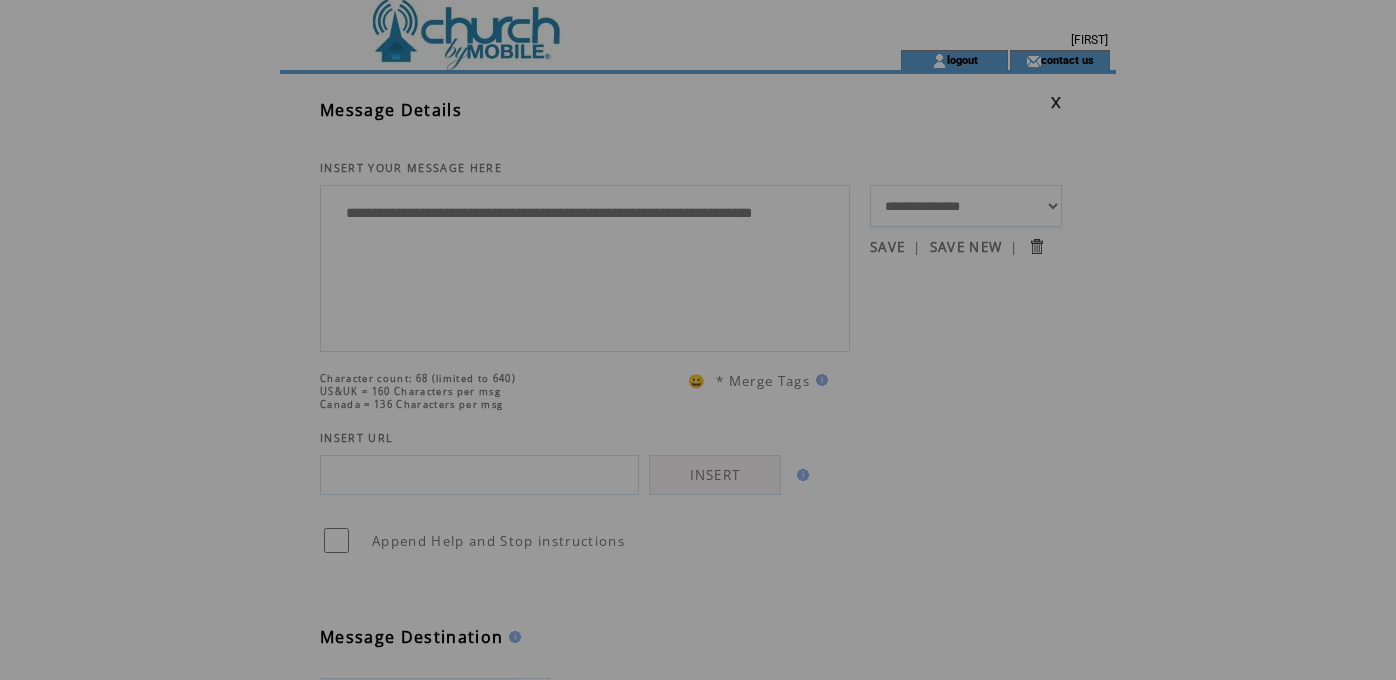 scroll, scrollTop: 0, scrollLeft: 0, axis: both 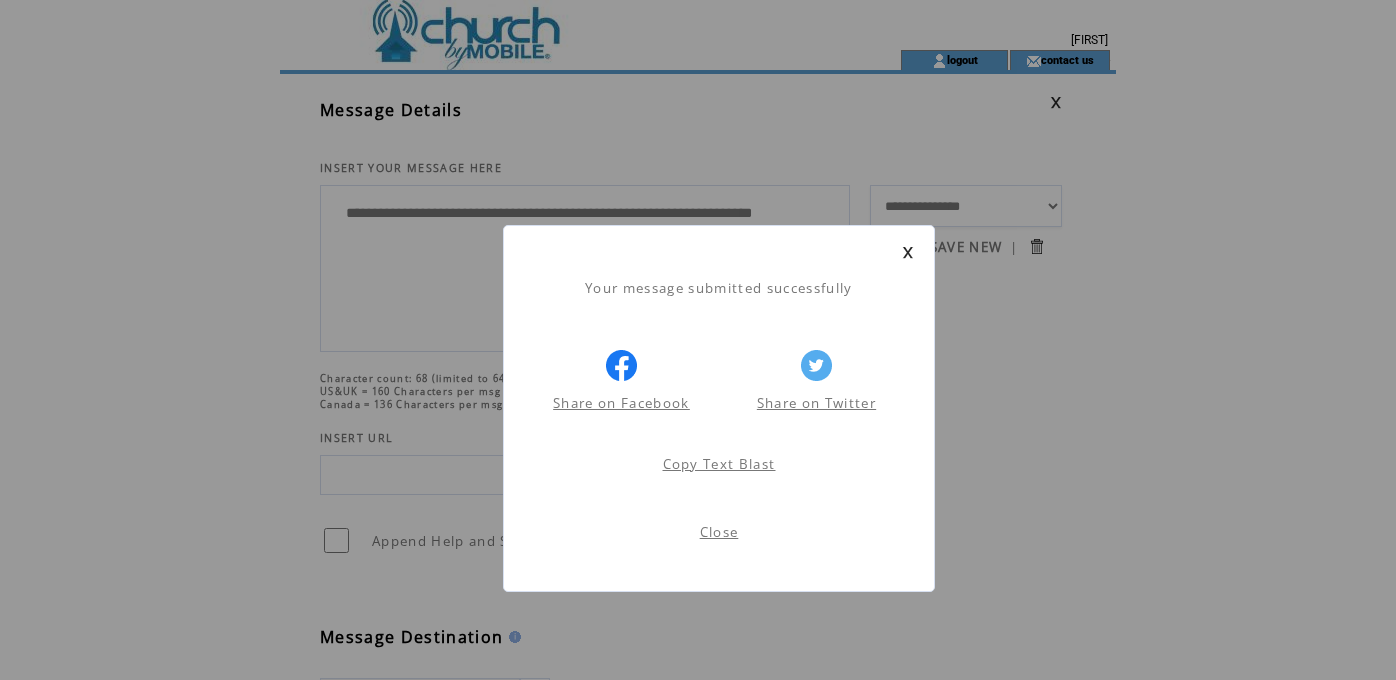 click on "Close" at bounding box center [719, 532] 